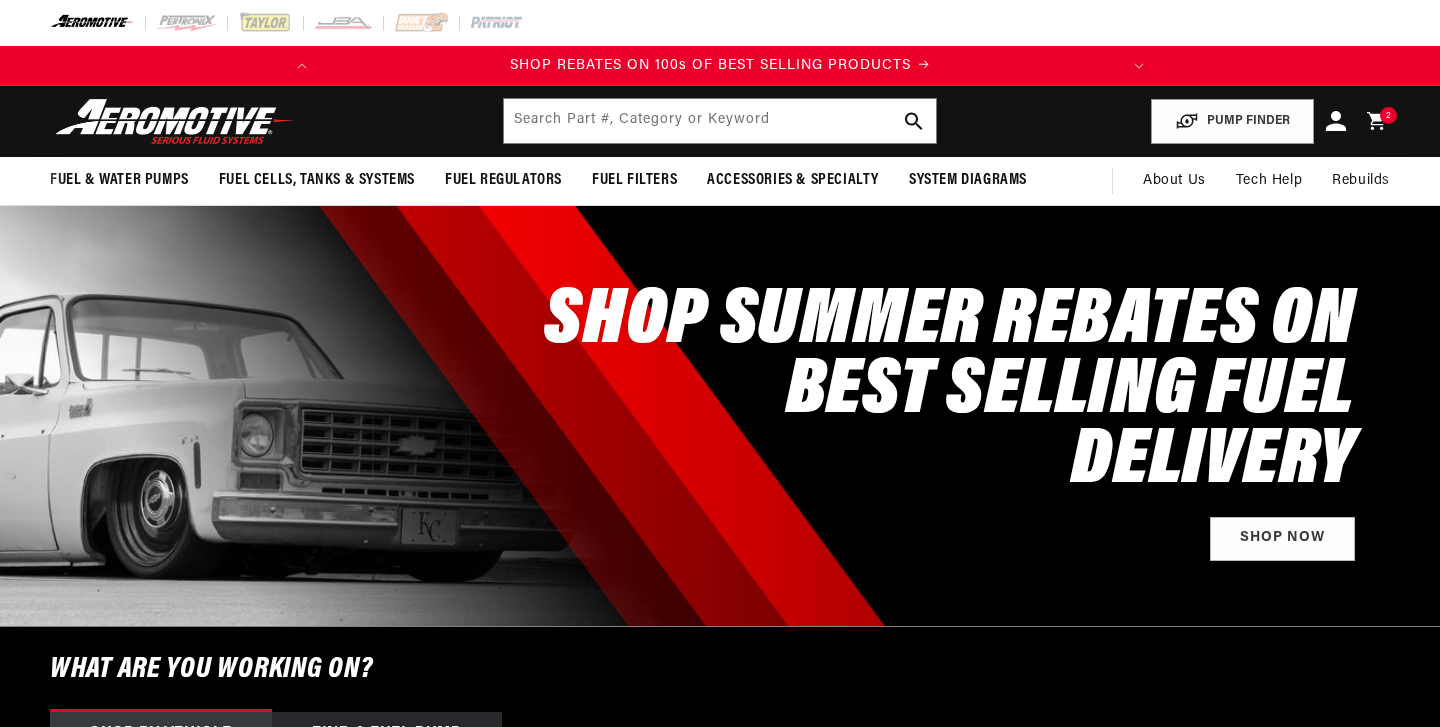 scroll, scrollTop: 0, scrollLeft: 0, axis: both 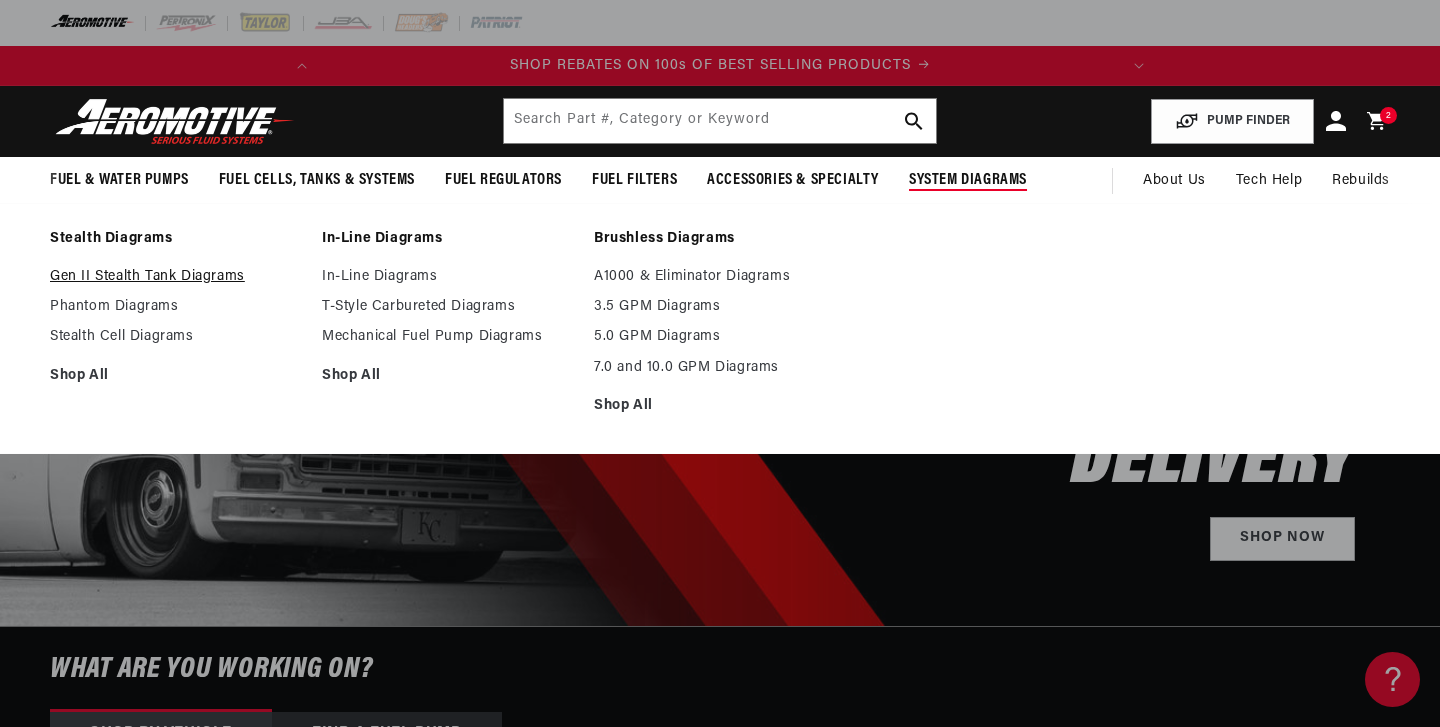 click on "Gen II Stealth Tank Diagrams" at bounding box center [176, 277] 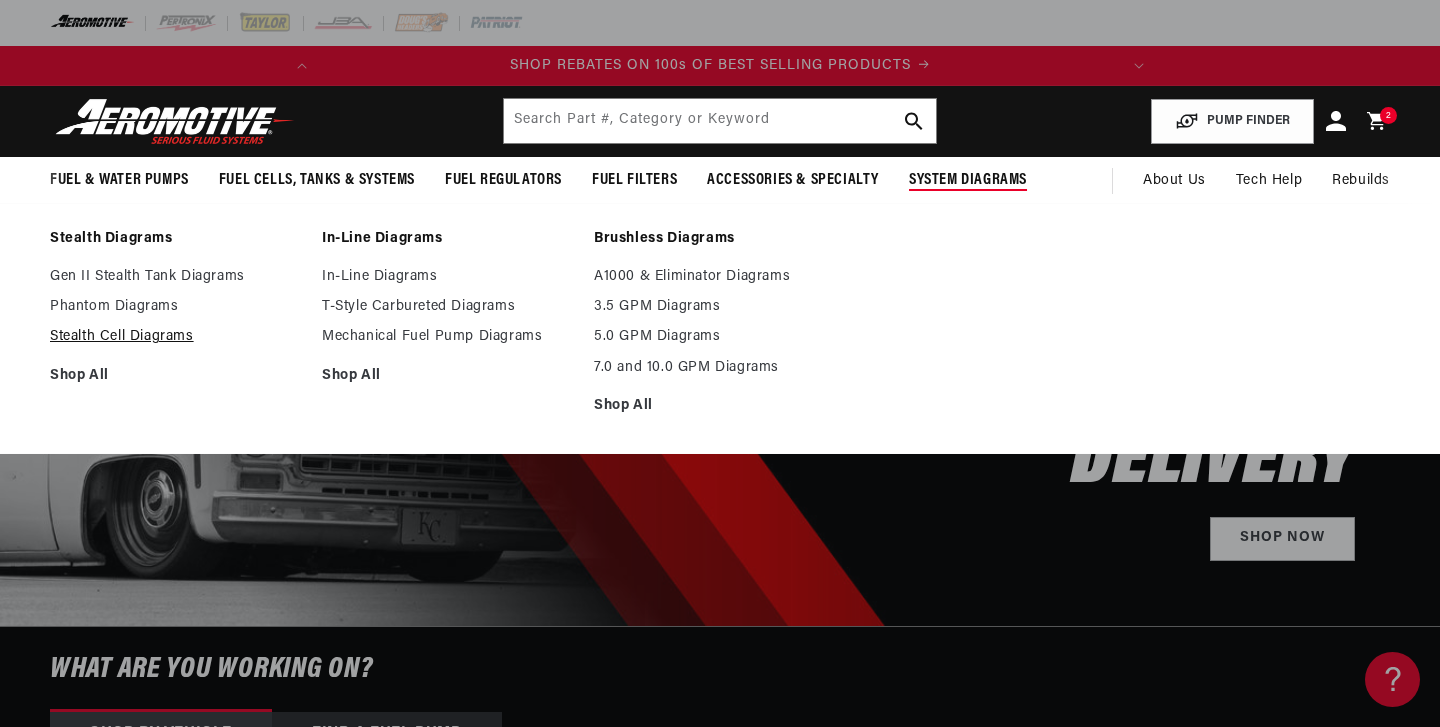 click on "Stealth Cell Diagrams" at bounding box center [176, 337] 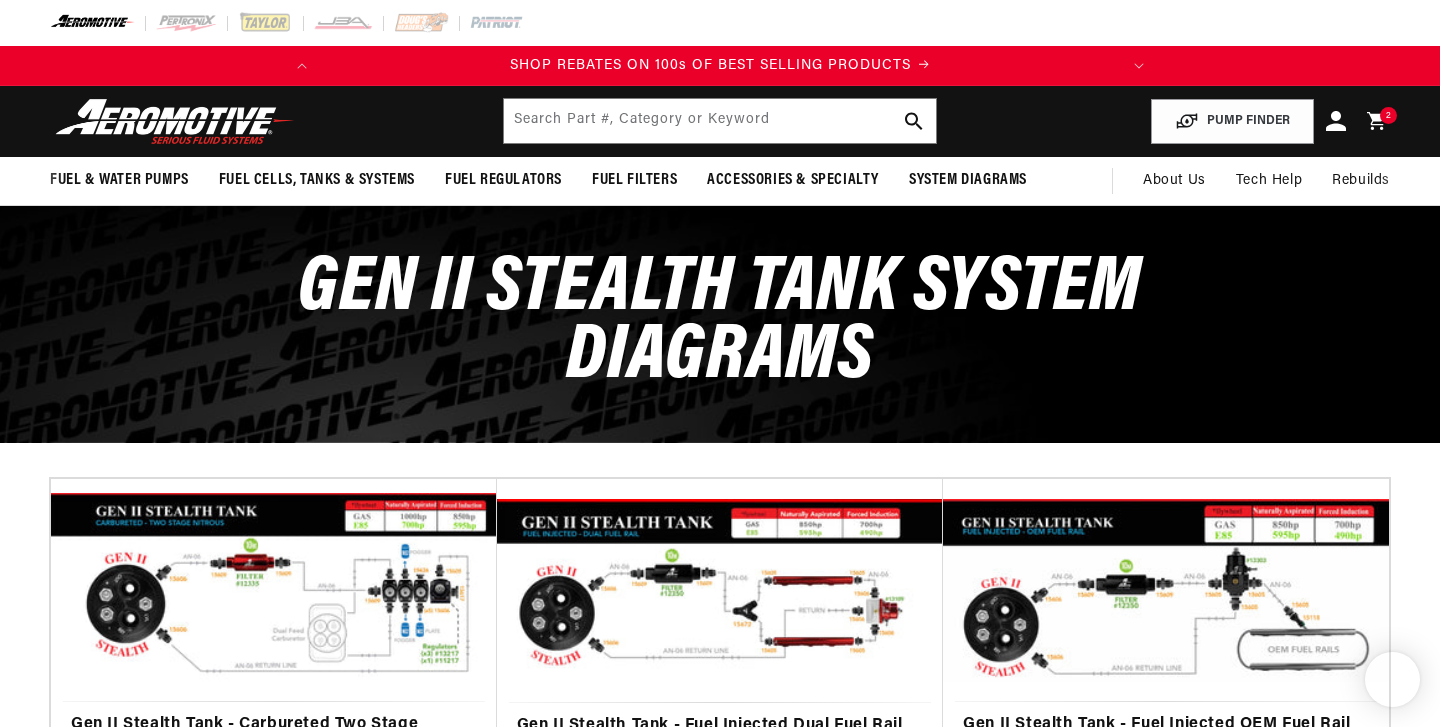 scroll, scrollTop: 153, scrollLeft: 0, axis: vertical 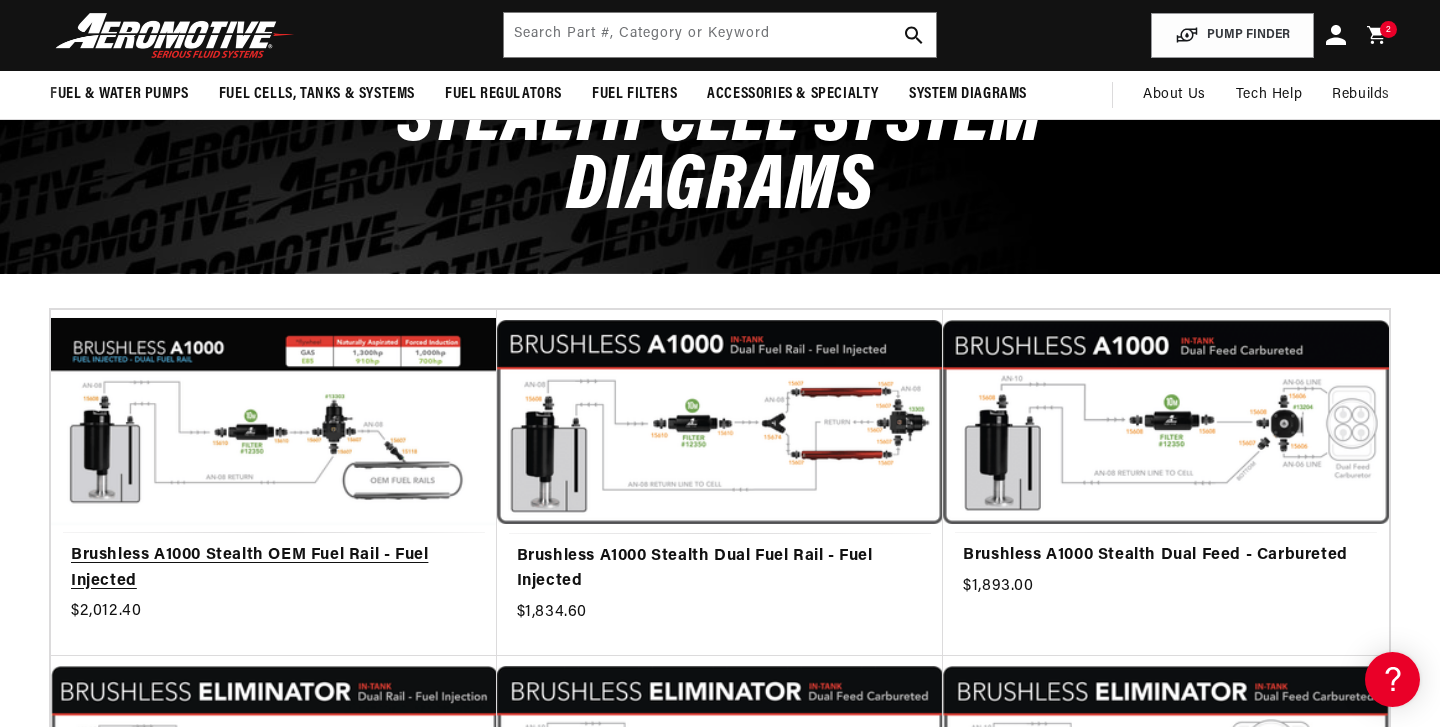 click on "Brushless A1000 Stealth OEM Fuel Rail - Fuel Injected" at bounding box center (274, 568) 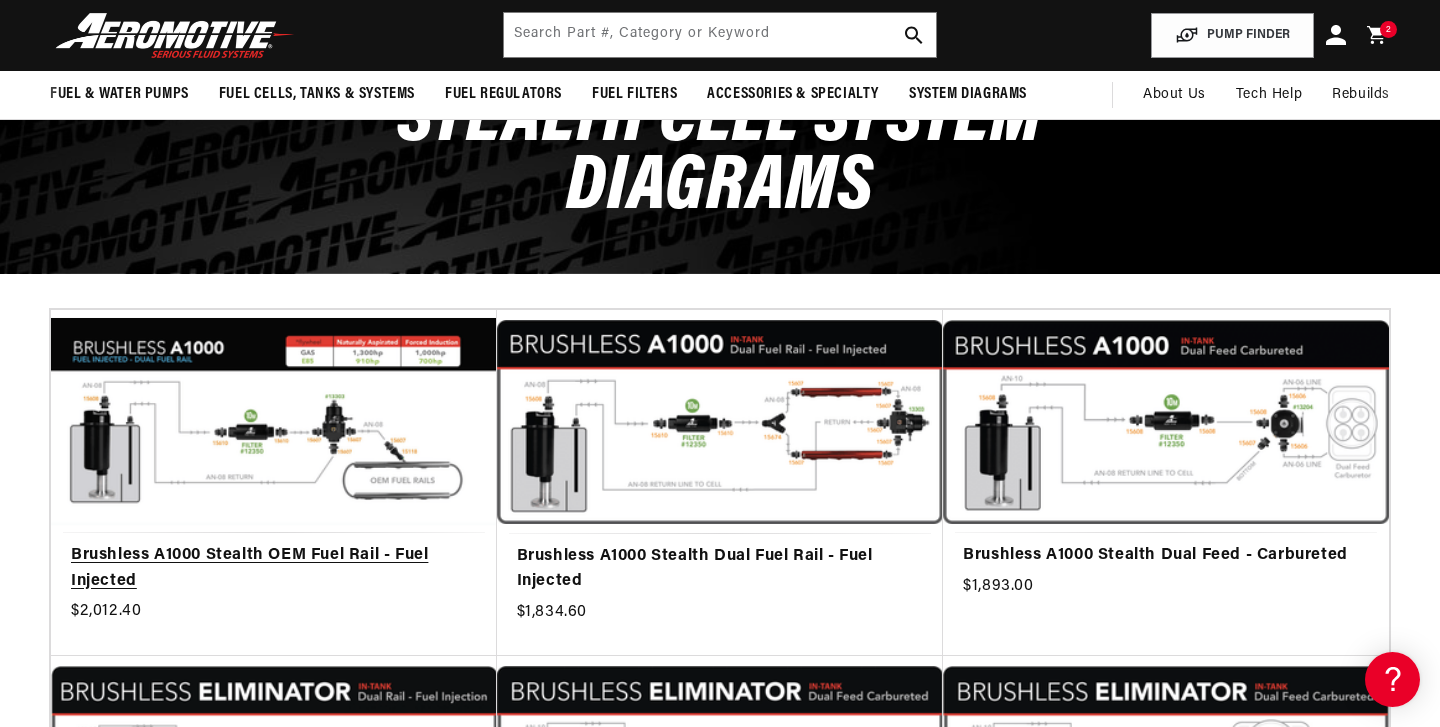 scroll, scrollTop: 206, scrollLeft: 0, axis: vertical 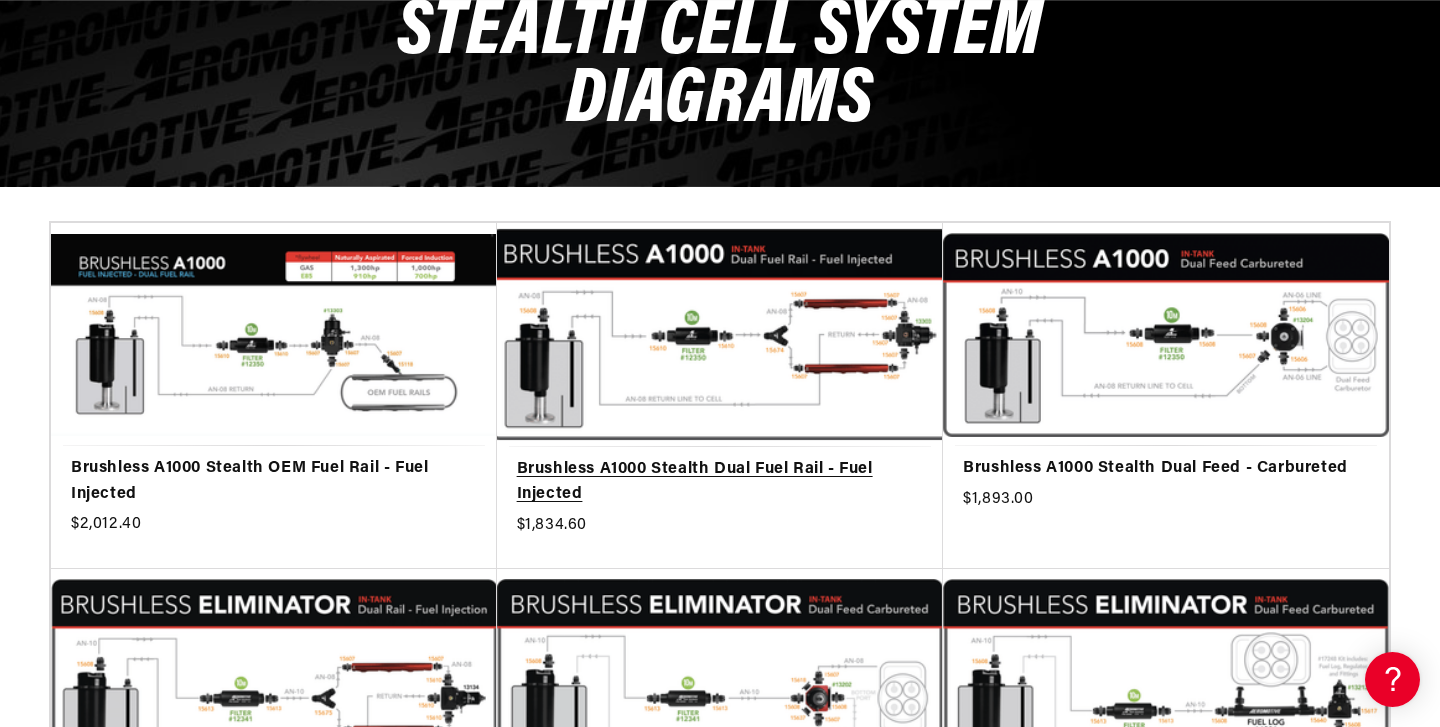 click on "Brushless A1000 Stealth Dual Fuel Rail - Fuel Injected" at bounding box center (720, 482) 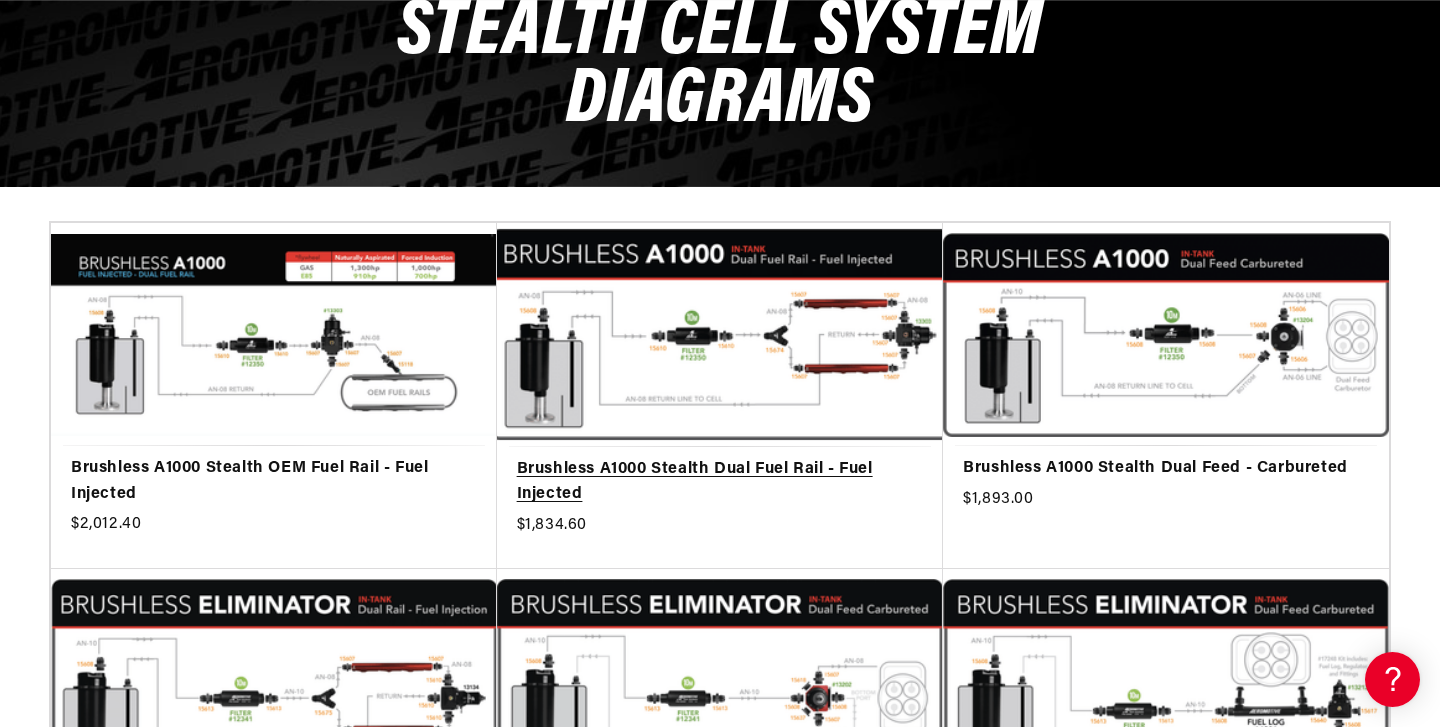 scroll, scrollTop: 206, scrollLeft: 0, axis: vertical 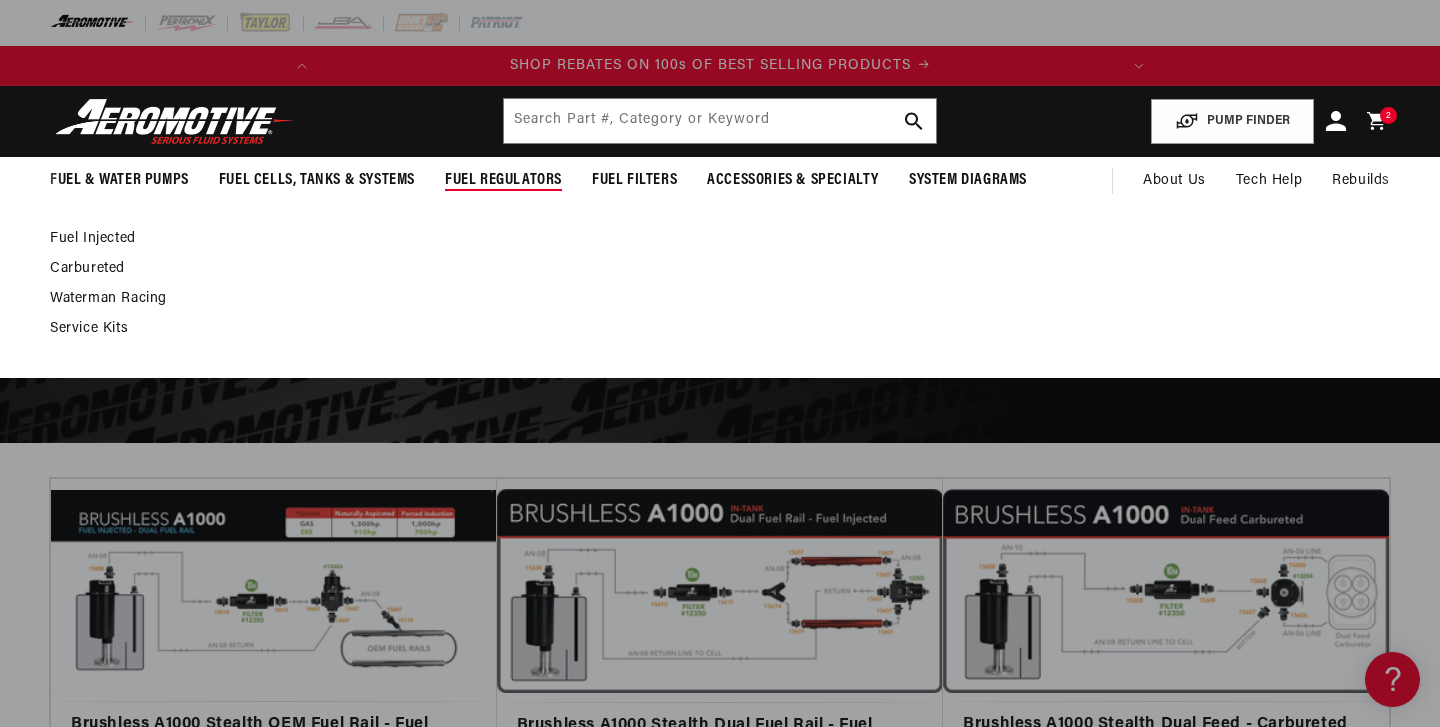 click on "Fuel Injected" at bounding box center (710, 239) 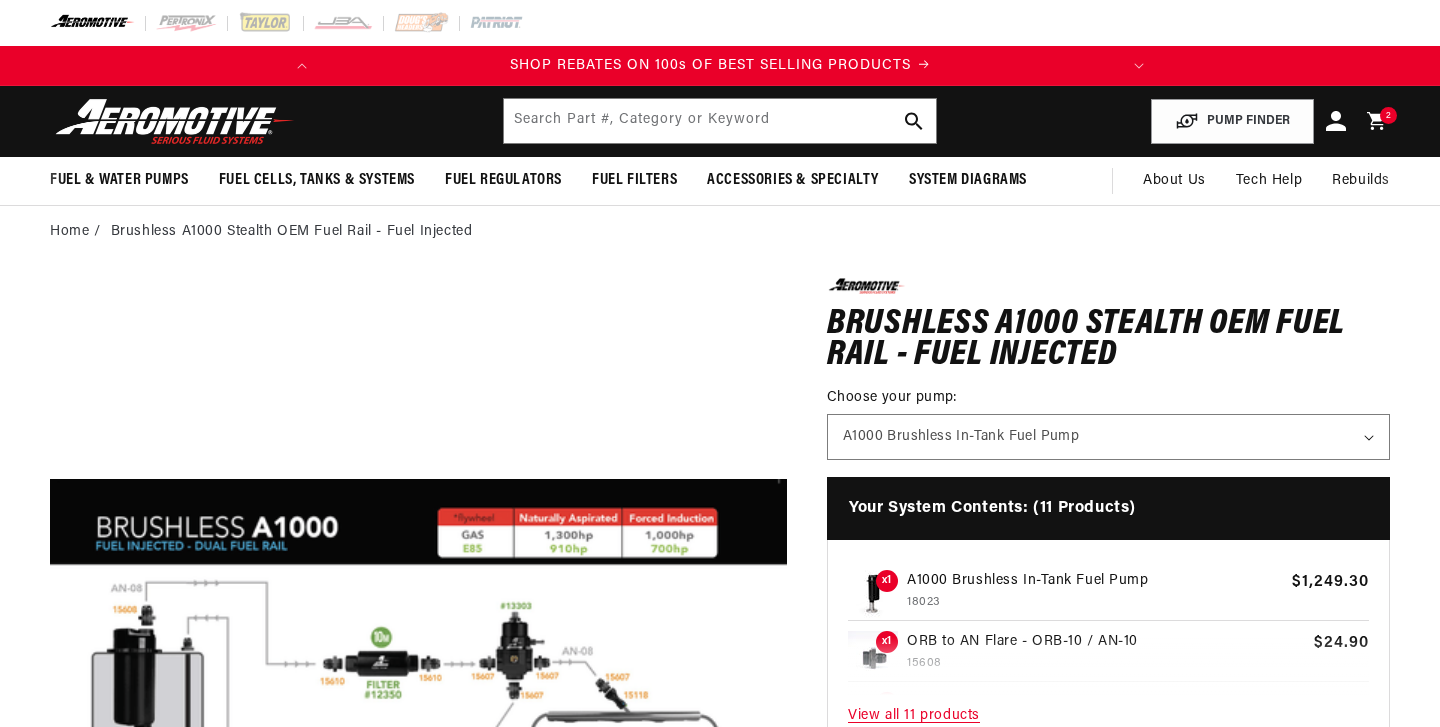scroll, scrollTop: 0, scrollLeft: 0, axis: both 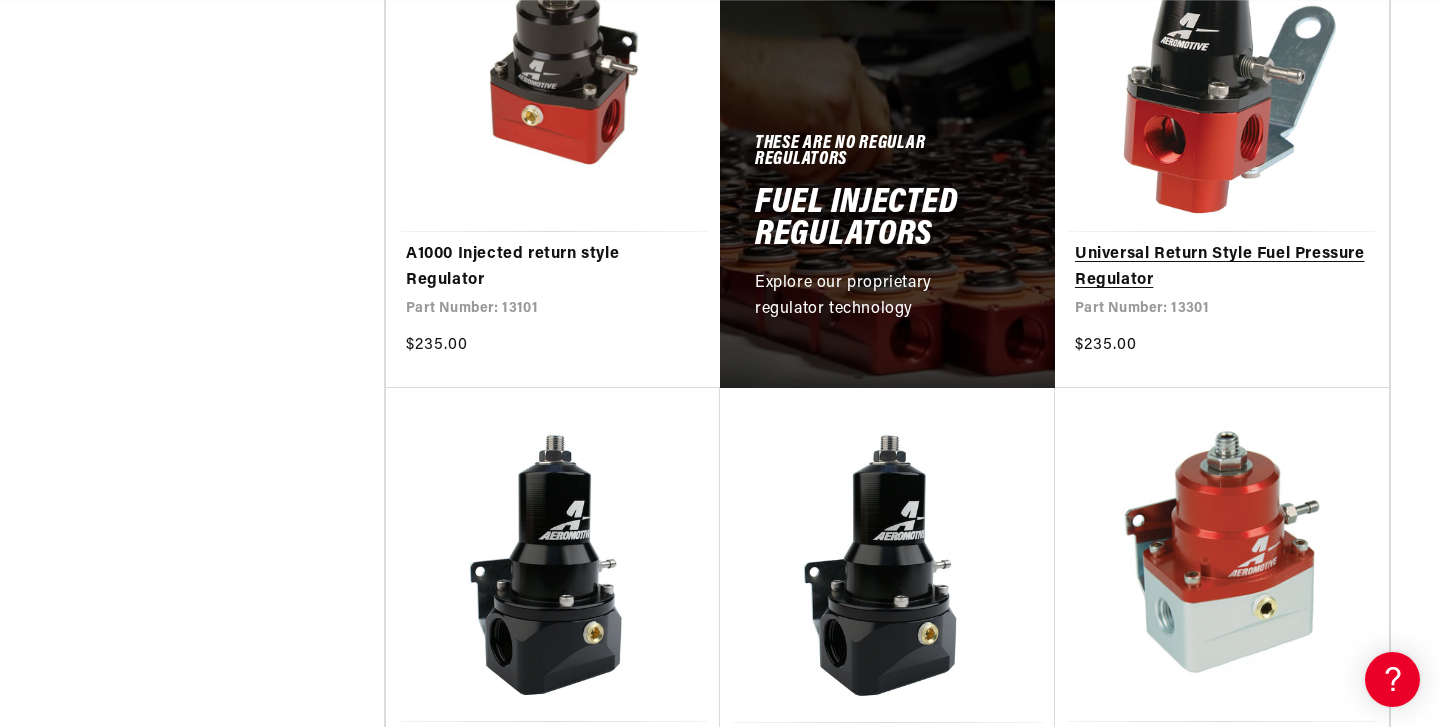 click on "Universal Return Style Fuel Pressure Regulator" at bounding box center [1222, 267] 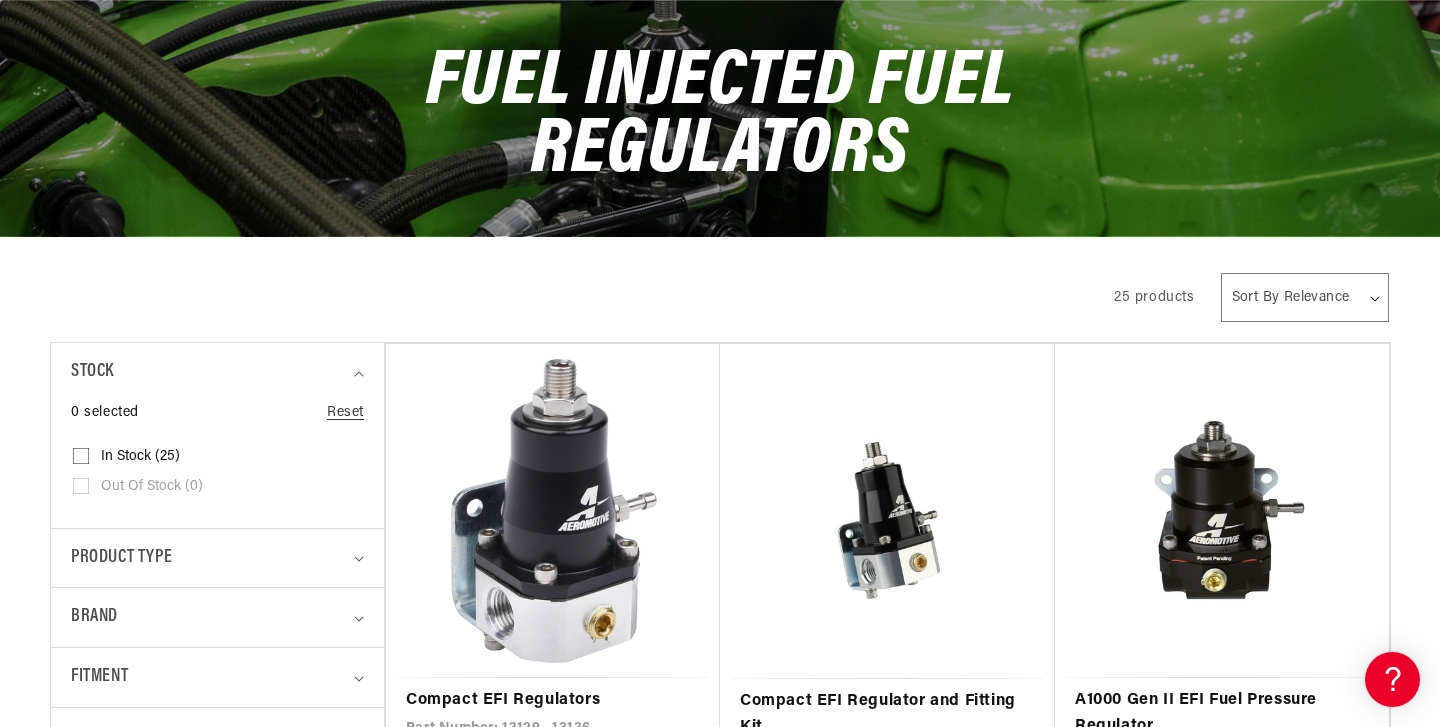scroll, scrollTop: 0, scrollLeft: 0, axis: both 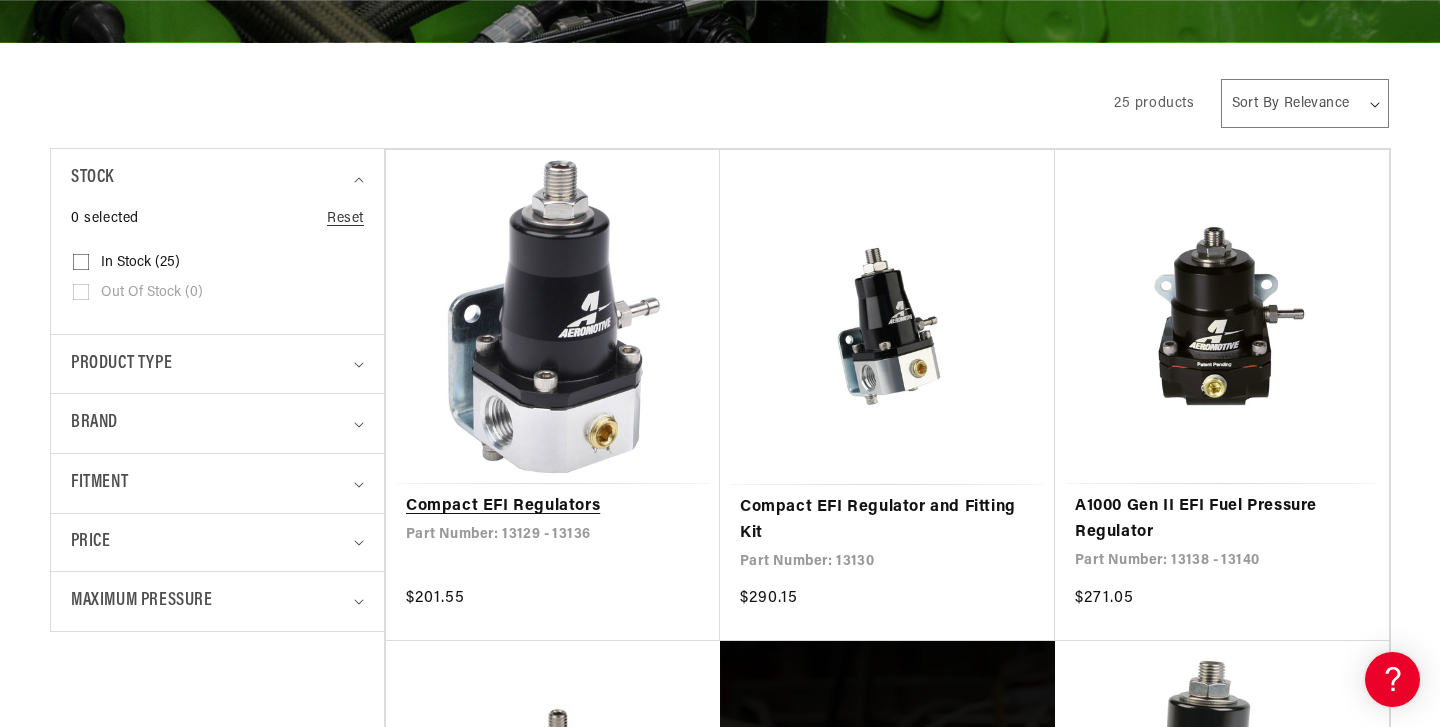 click on "Compact EFI Regulators" at bounding box center (553, 507) 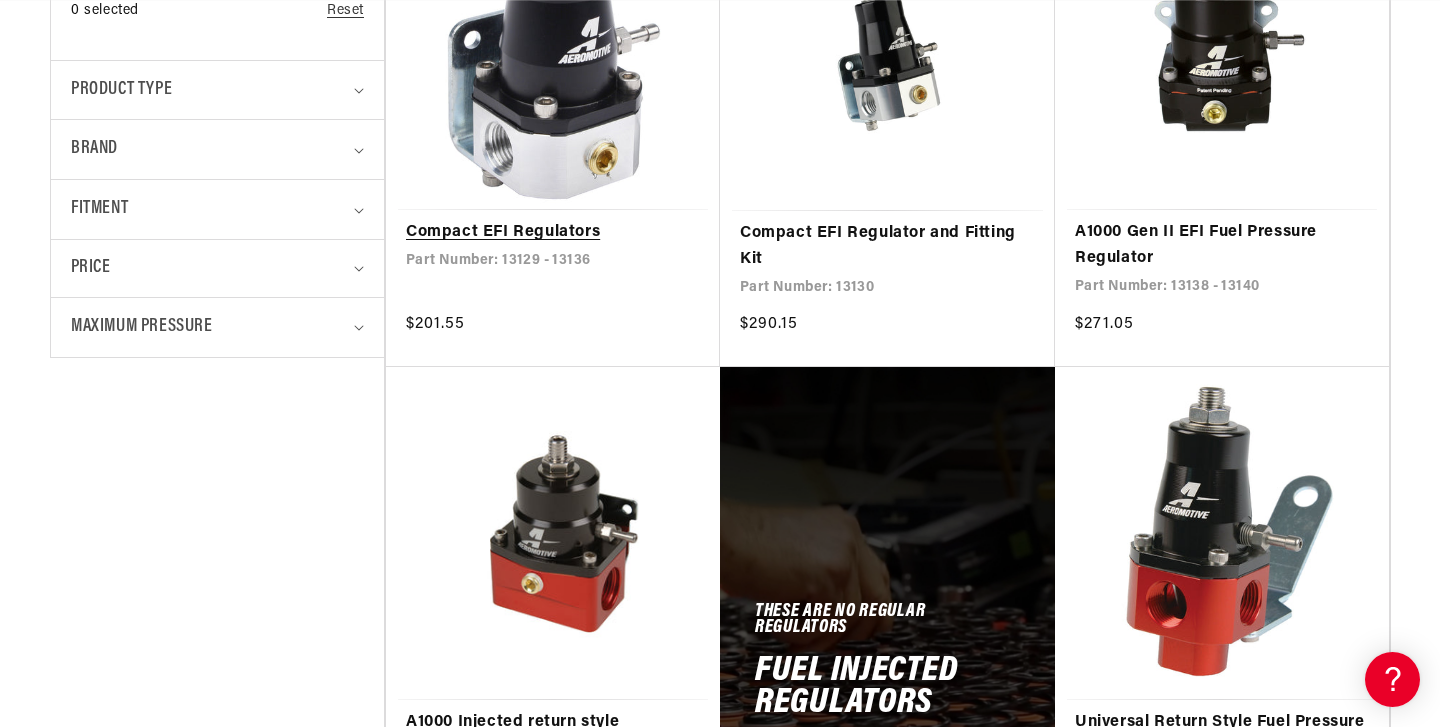 scroll, scrollTop: 676, scrollLeft: 0, axis: vertical 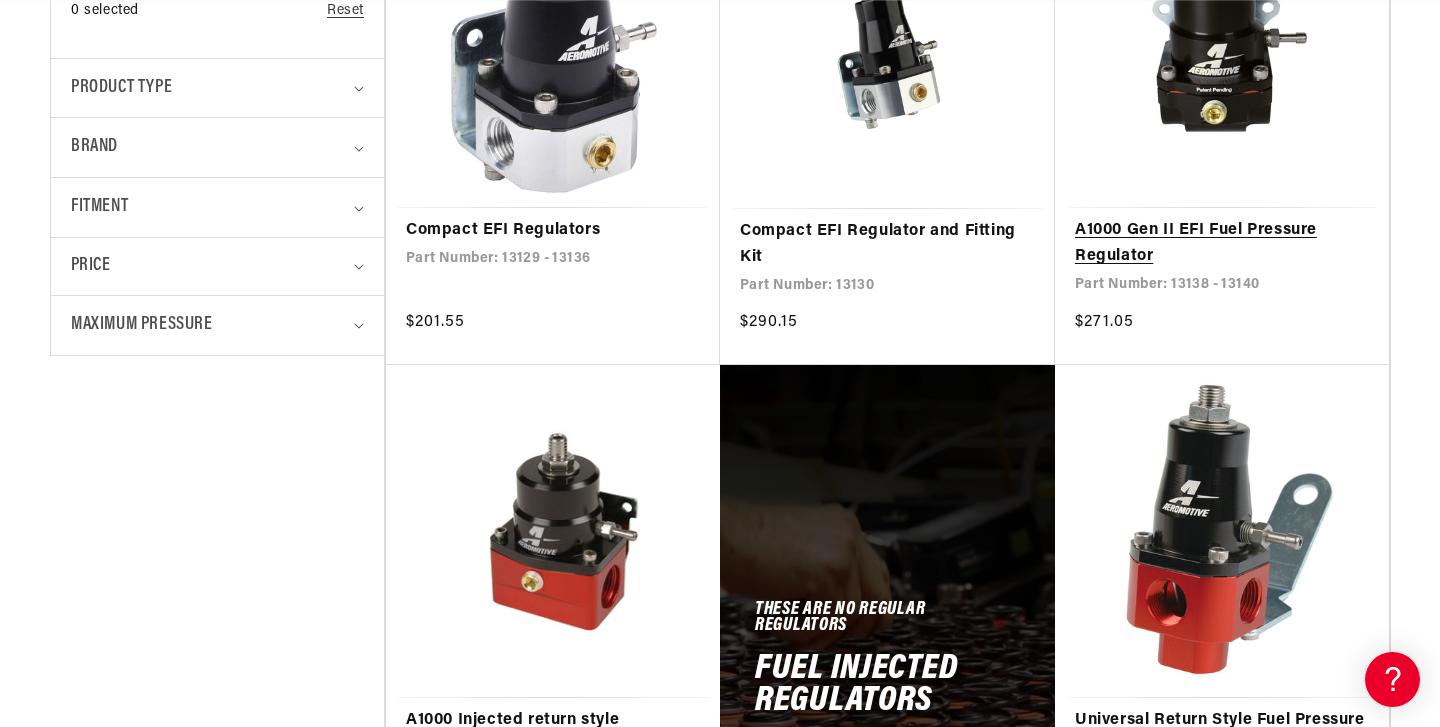 click on "A1000 Gen II EFI Fuel Pressure Regulator" at bounding box center [1222, 243] 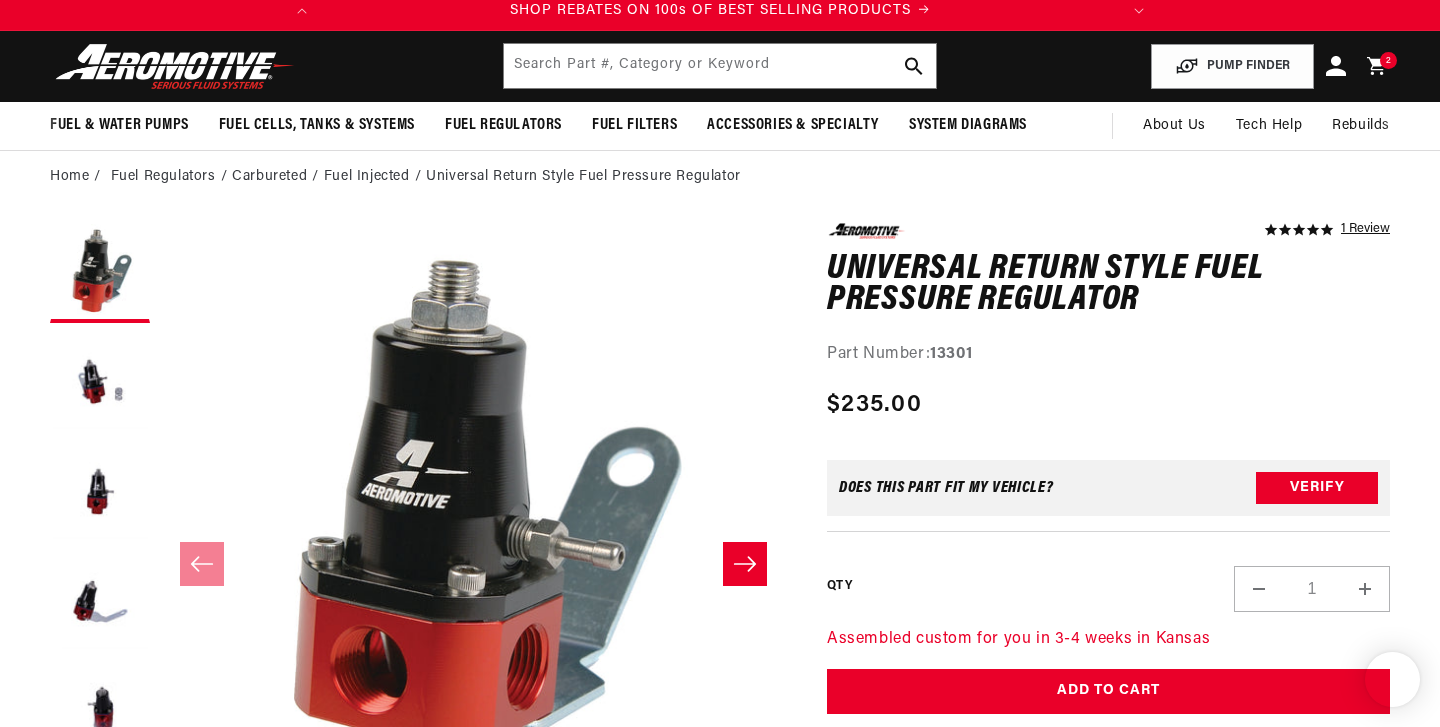 scroll, scrollTop: 55, scrollLeft: 0, axis: vertical 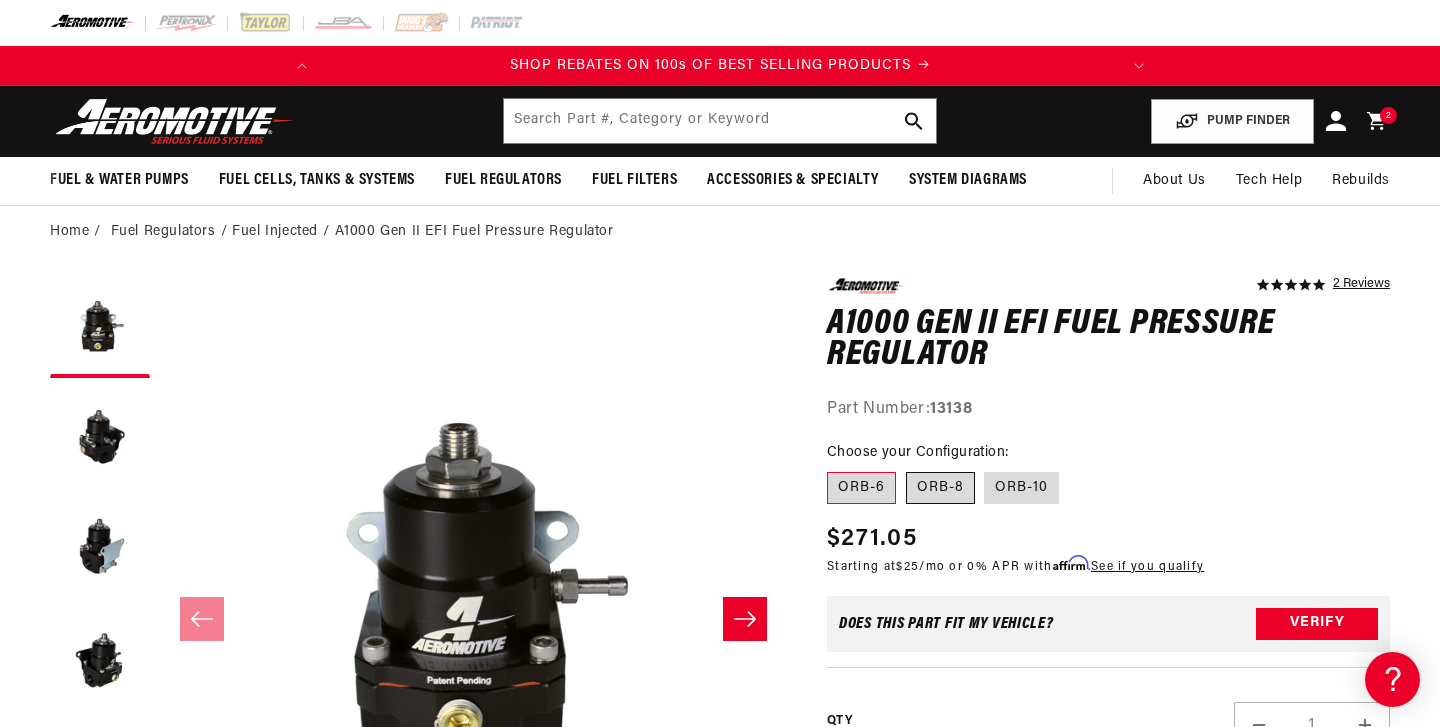 click on "ORB-8" at bounding box center [940, 488] 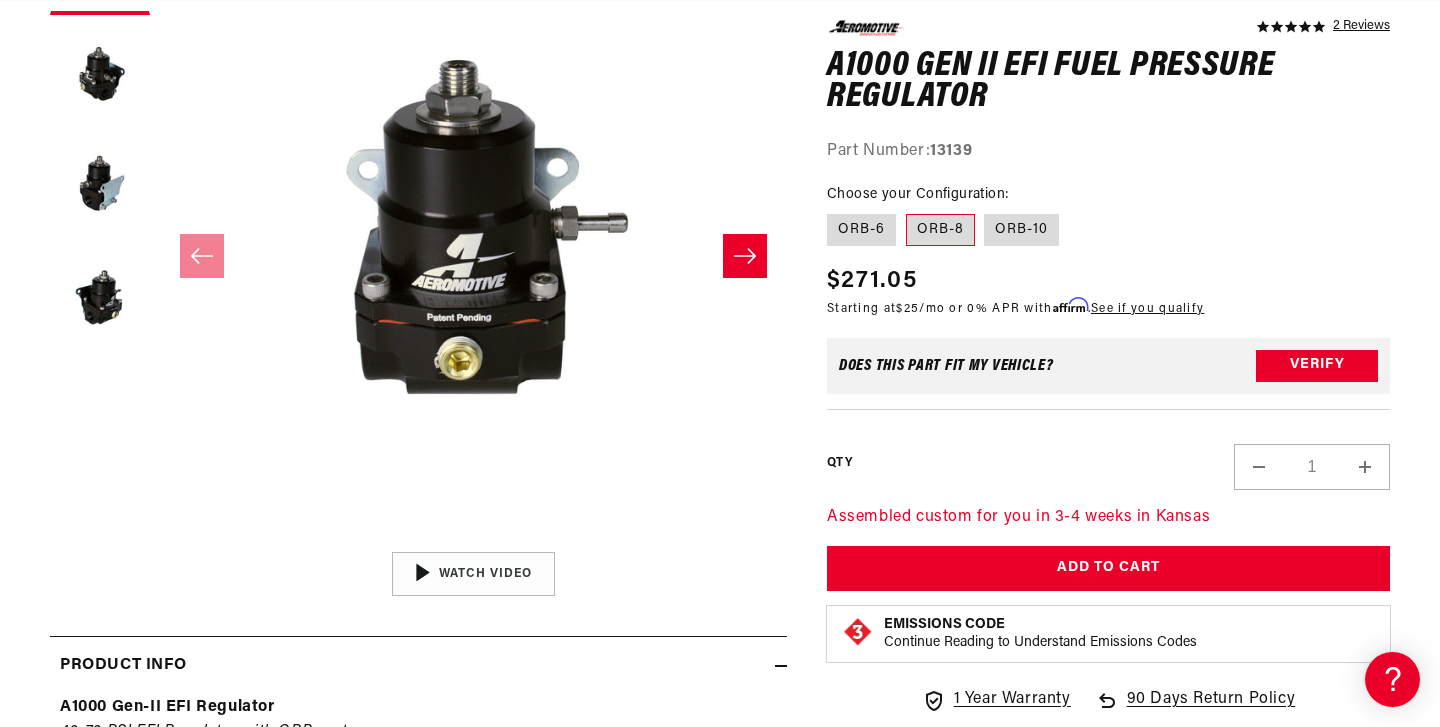 scroll, scrollTop: 374, scrollLeft: 0, axis: vertical 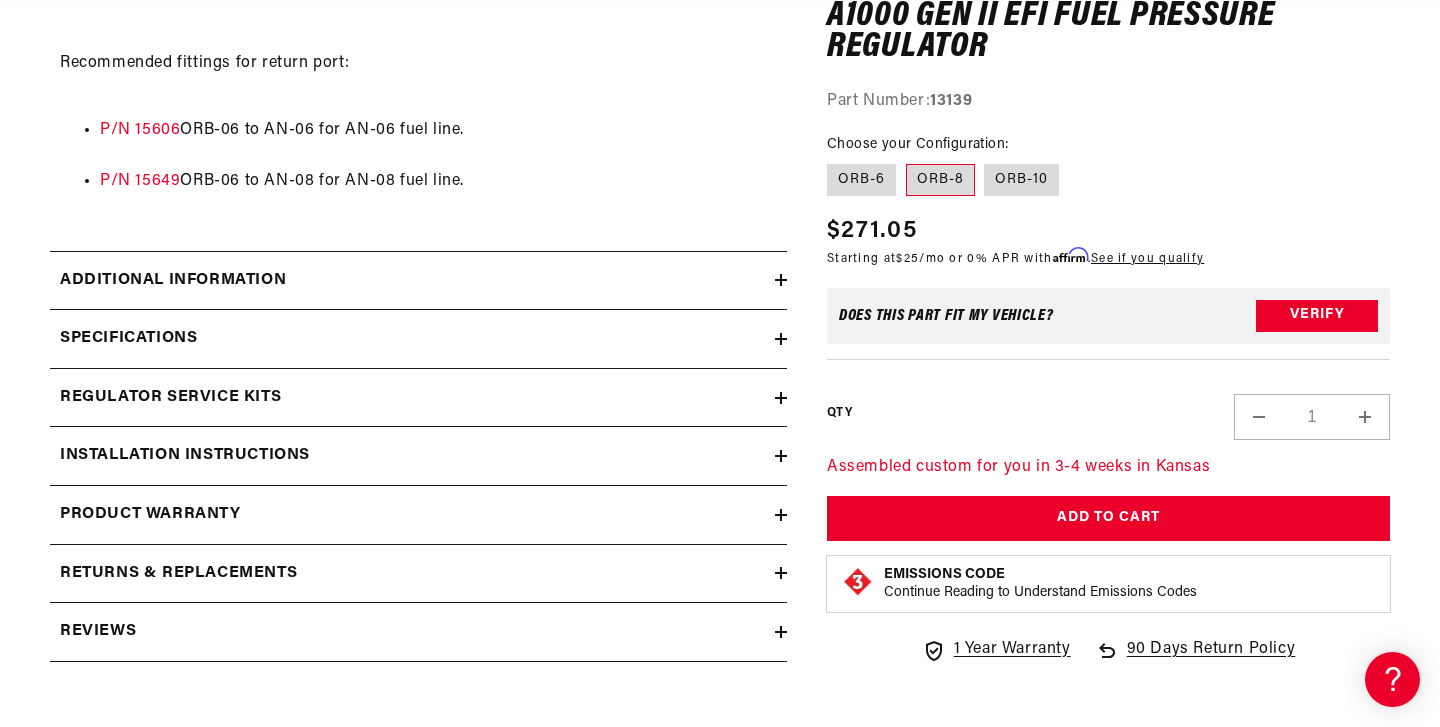 click on "Installation Instructions" at bounding box center (185, 456) 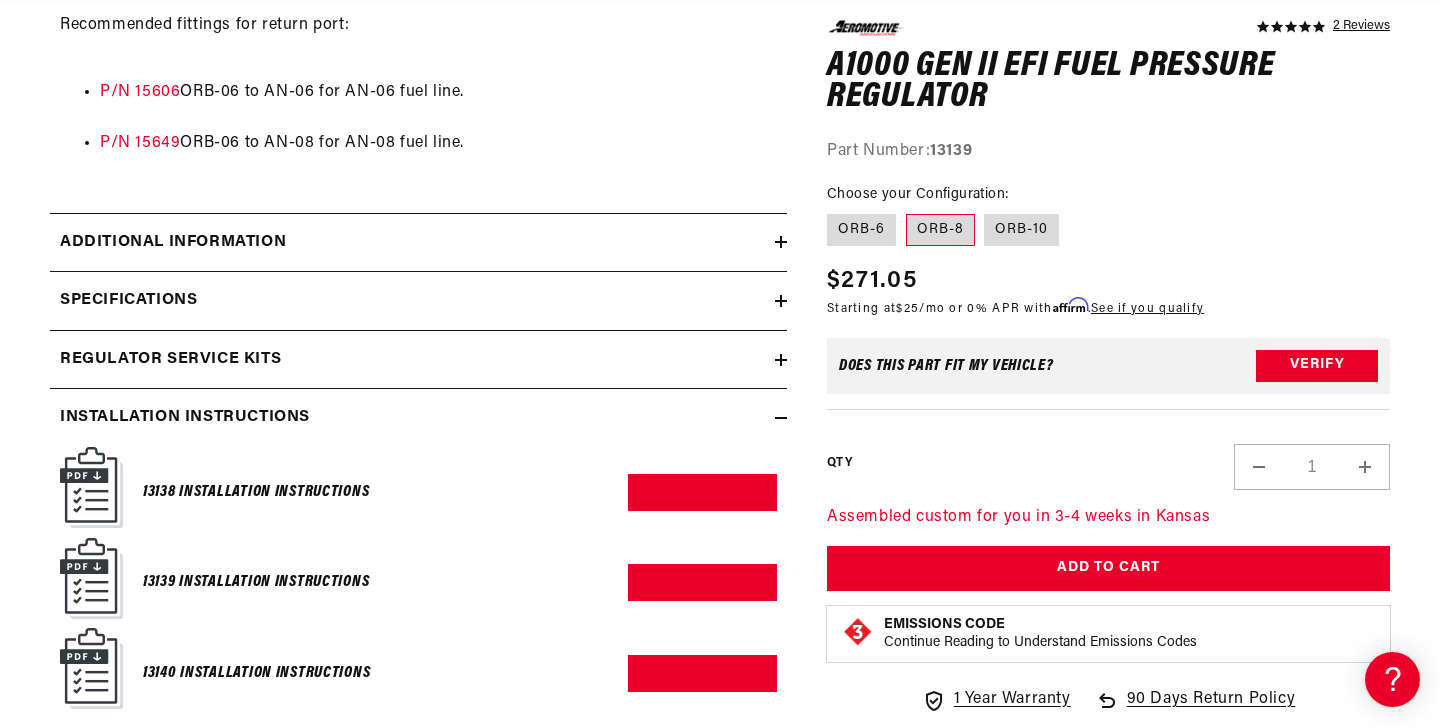 scroll, scrollTop: 2137, scrollLeft: 0, axis: vertical 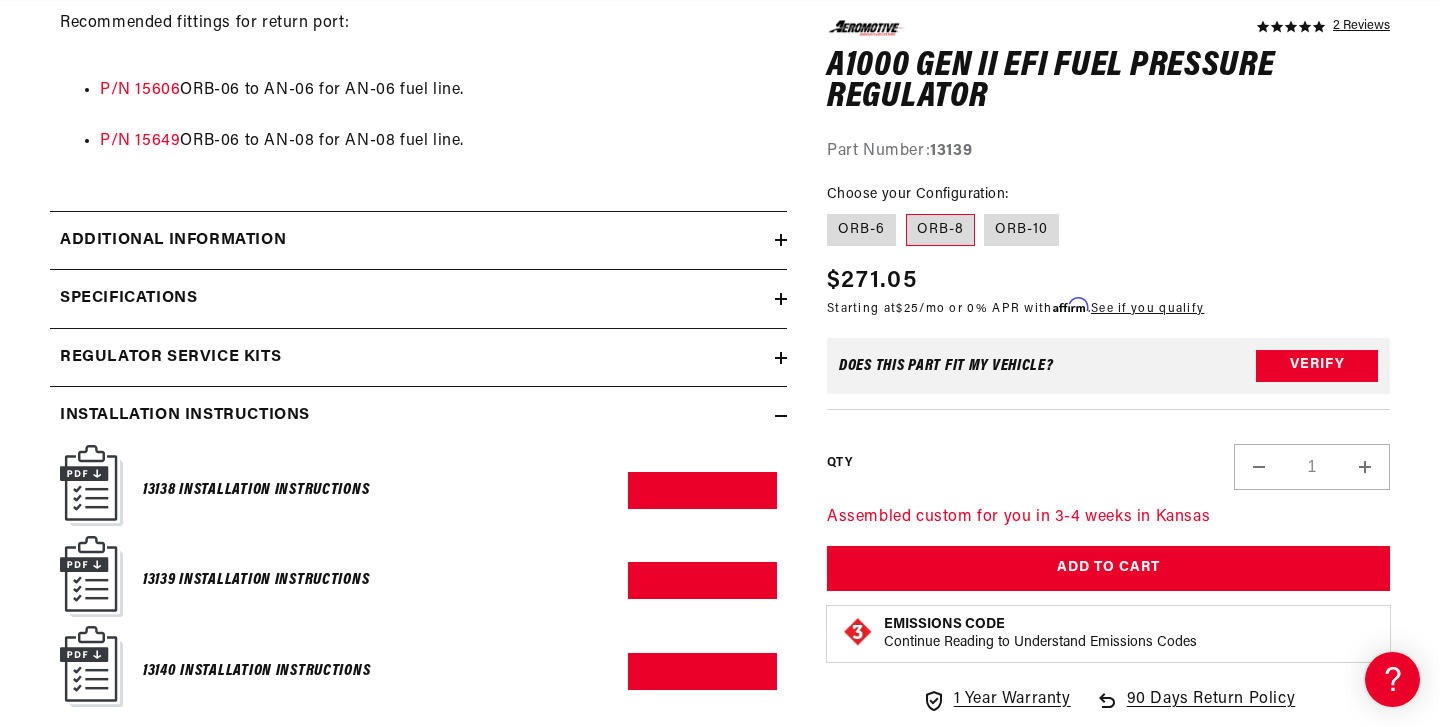click on "13139 Installation Instructions" at bounding box center [256, 580] 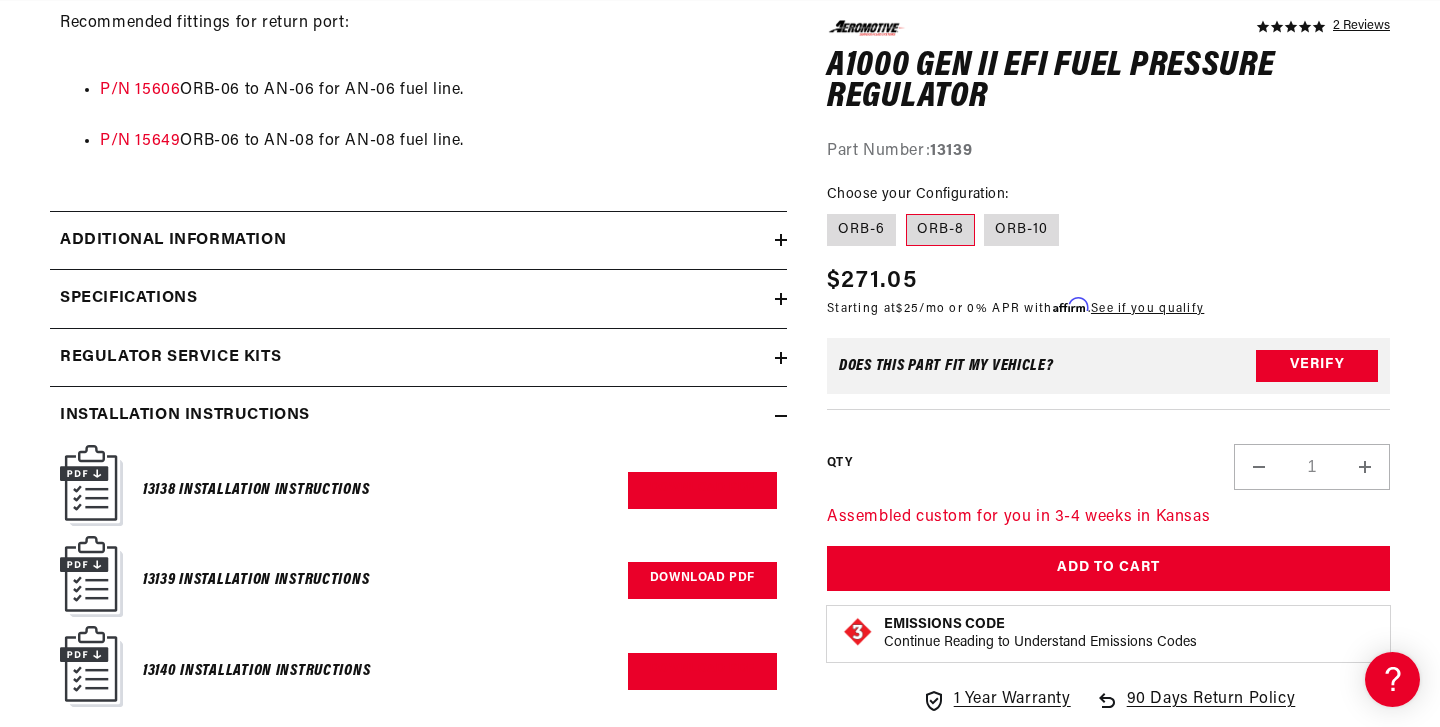 click on "Download PDF" at bounding box center (702, 580) 